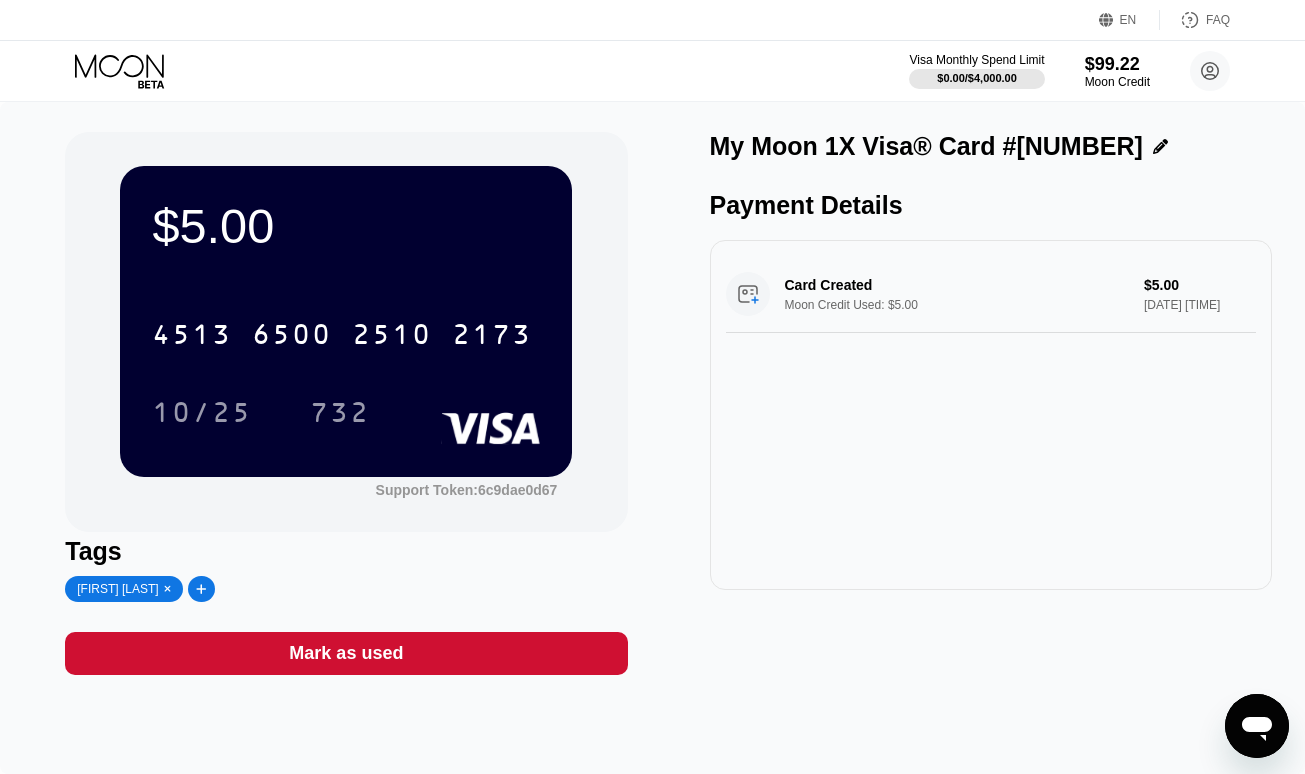 scroll, scrollTop: 0, scrollLeft: 0, axis: both 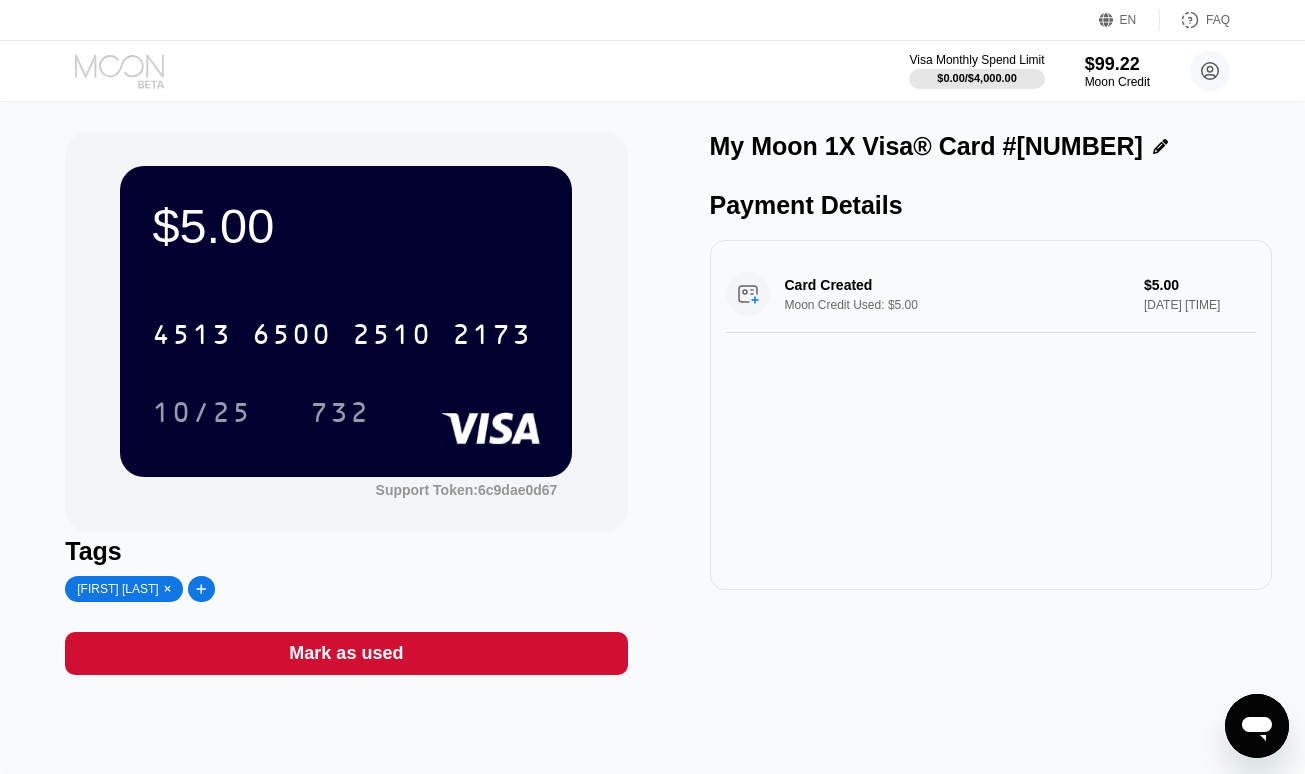 click 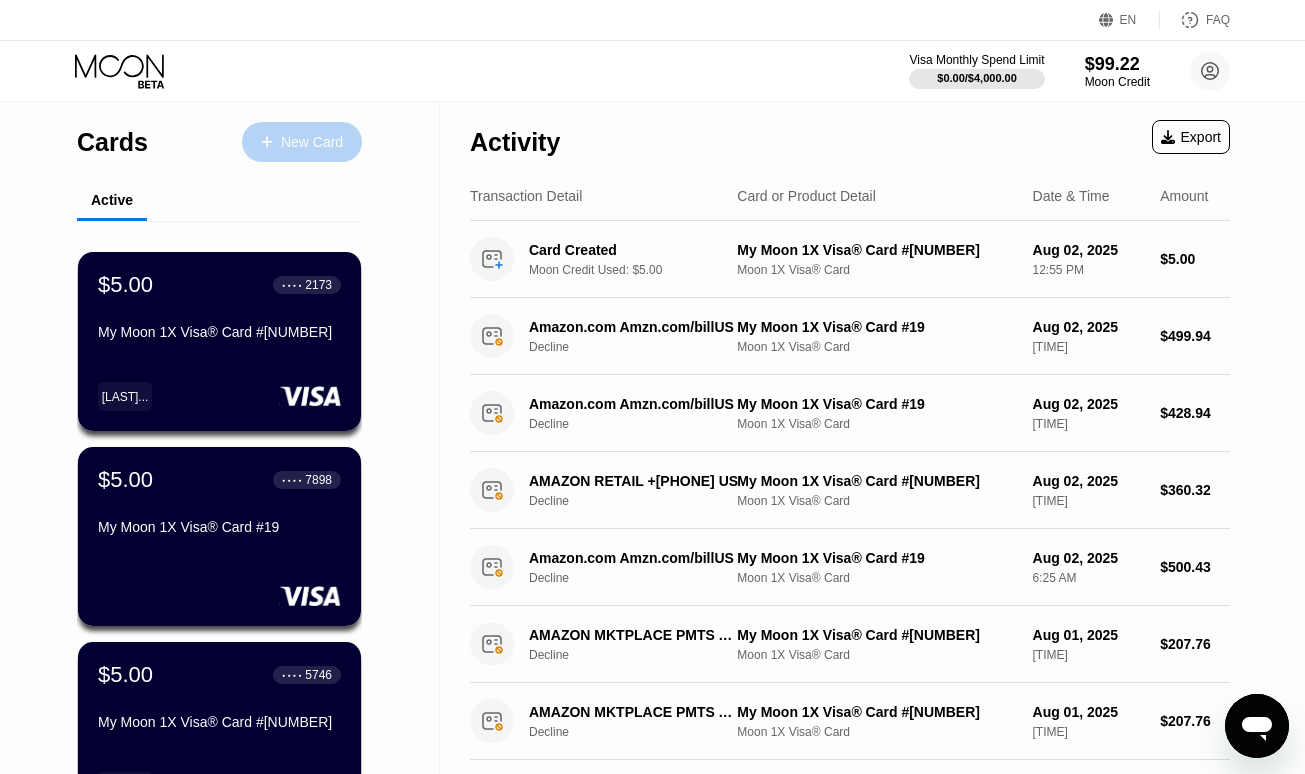 click on "New Card" at bounding box center (312, 142) 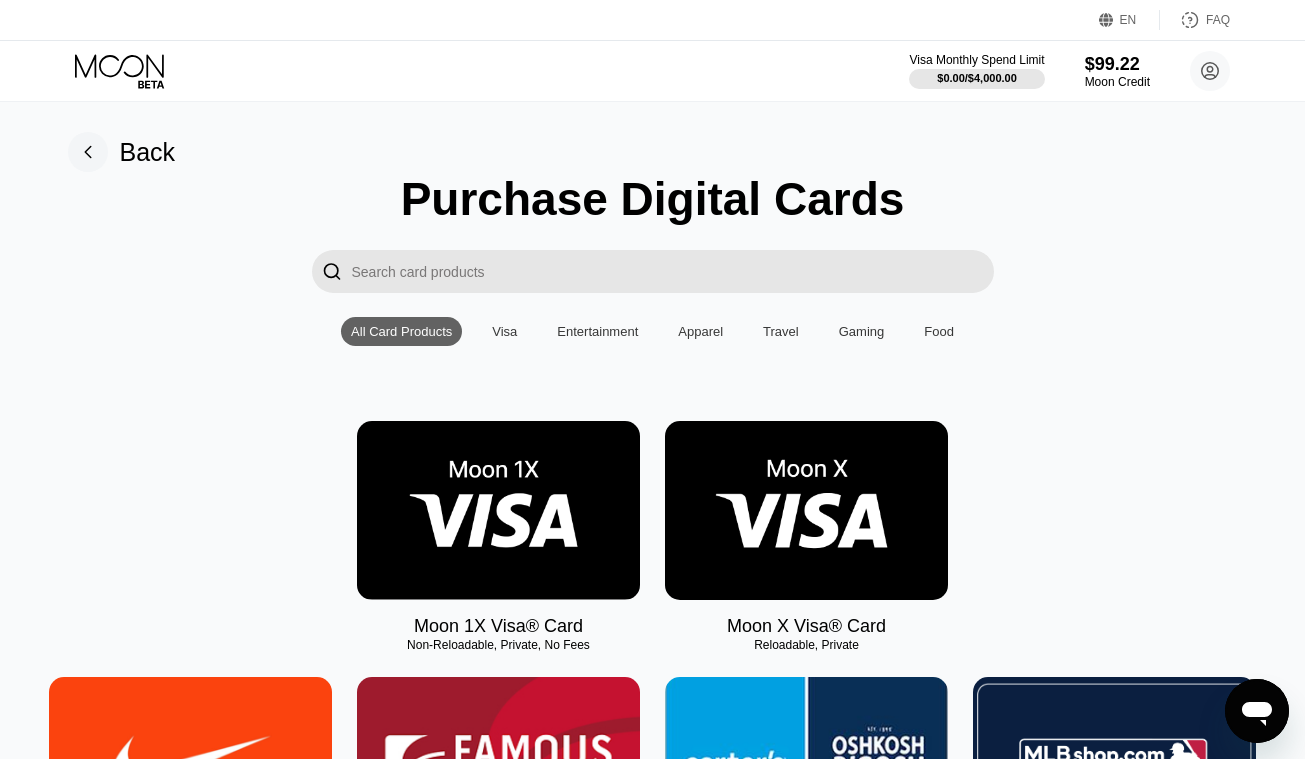 click at bounding box center (498, 510) 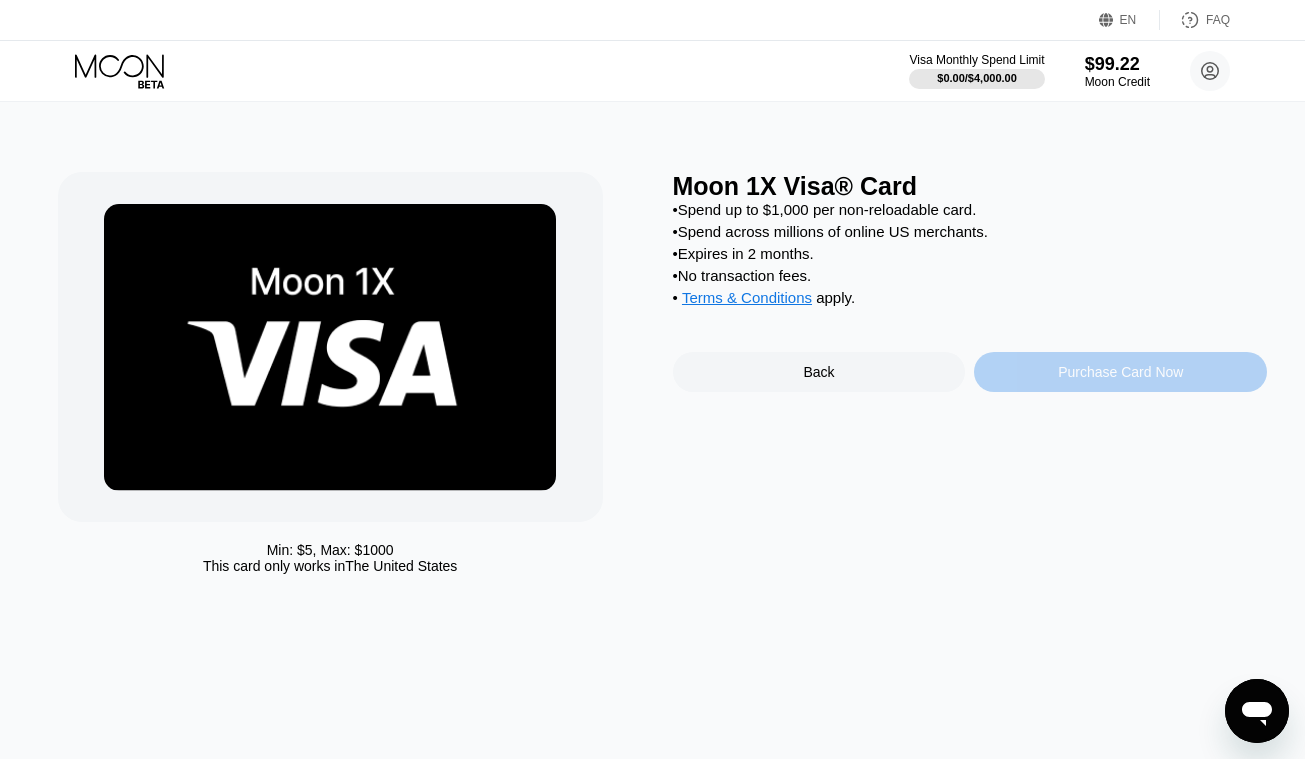 click on "Purchase Card Now" at bounding box center [1120, 372] 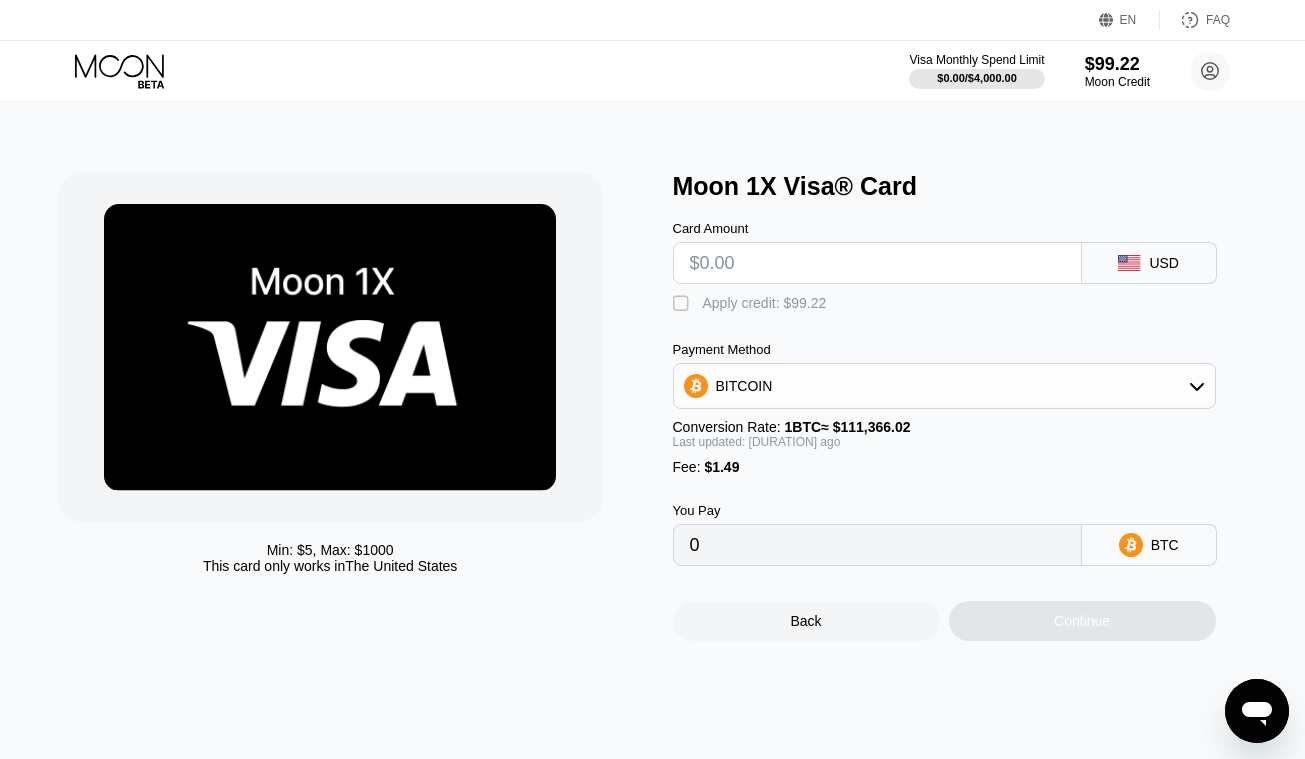 click at bounding box center [877, 263] 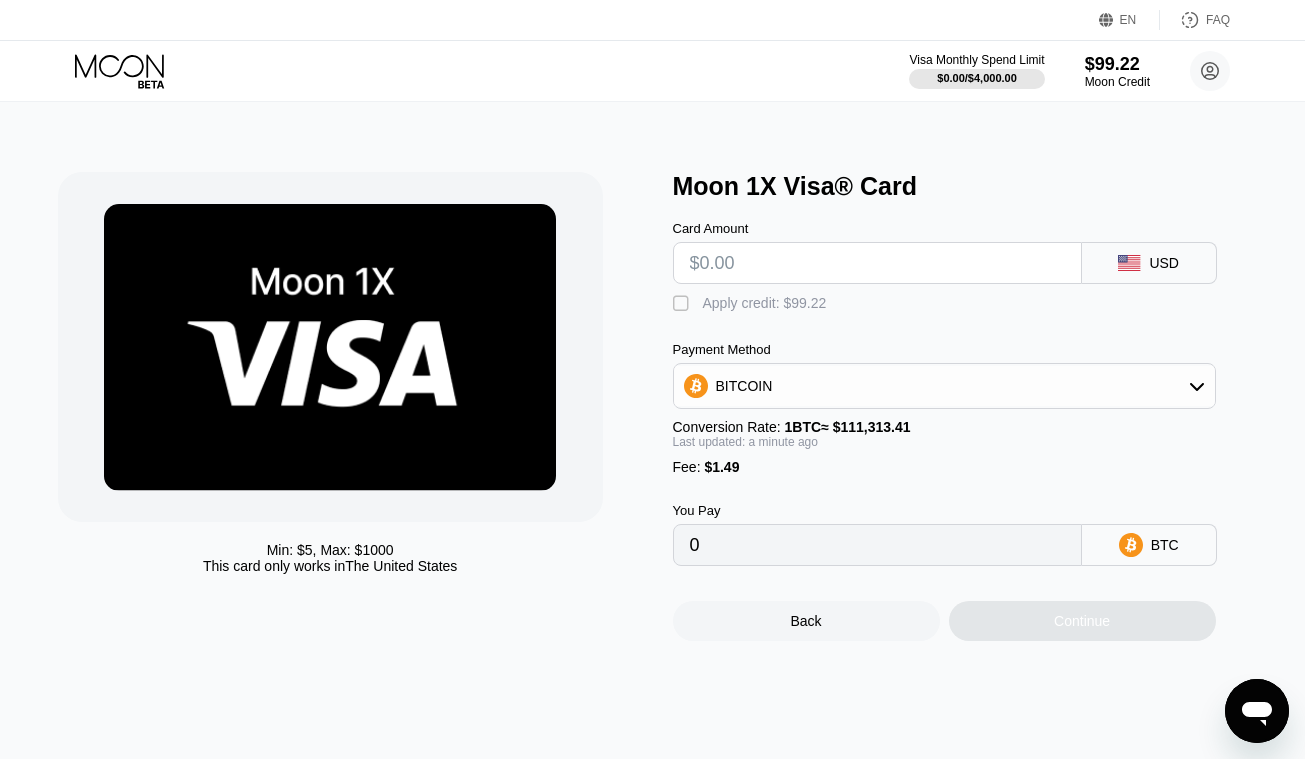 type on "$5" 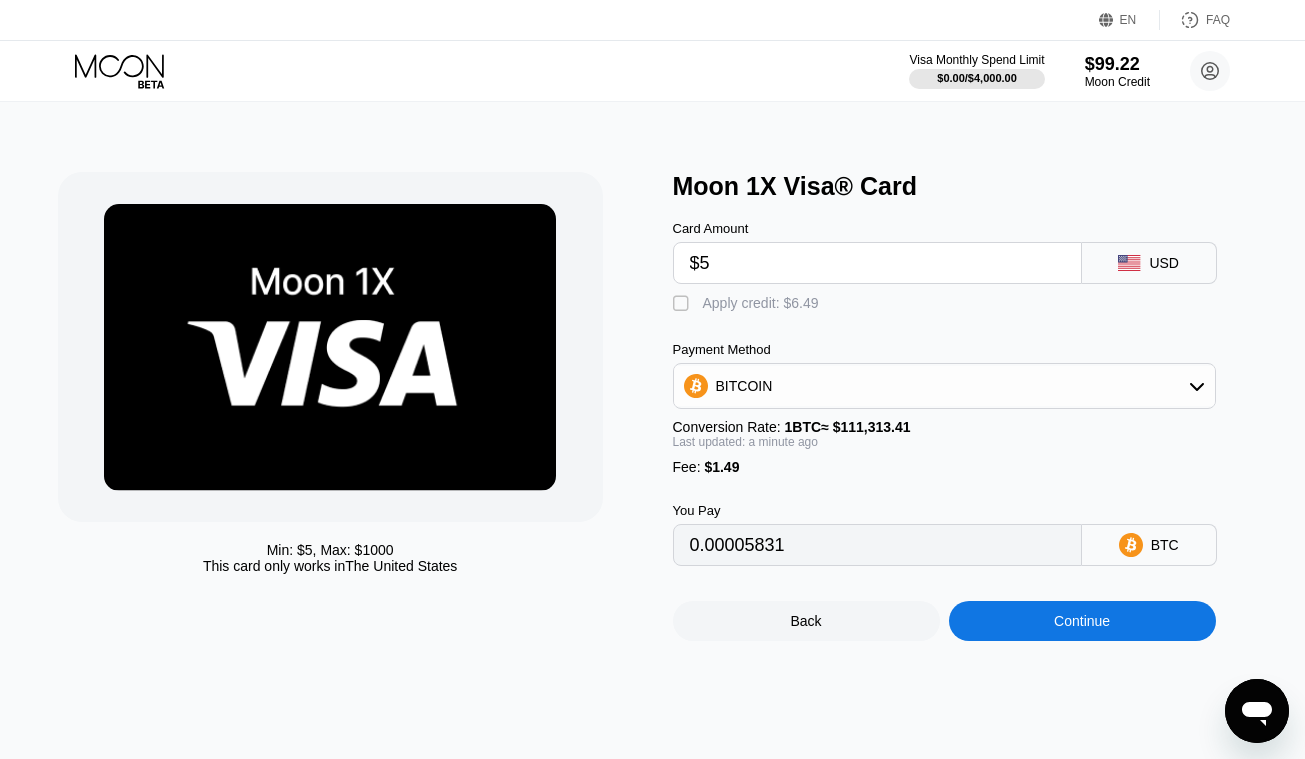 type on "0.00005831" 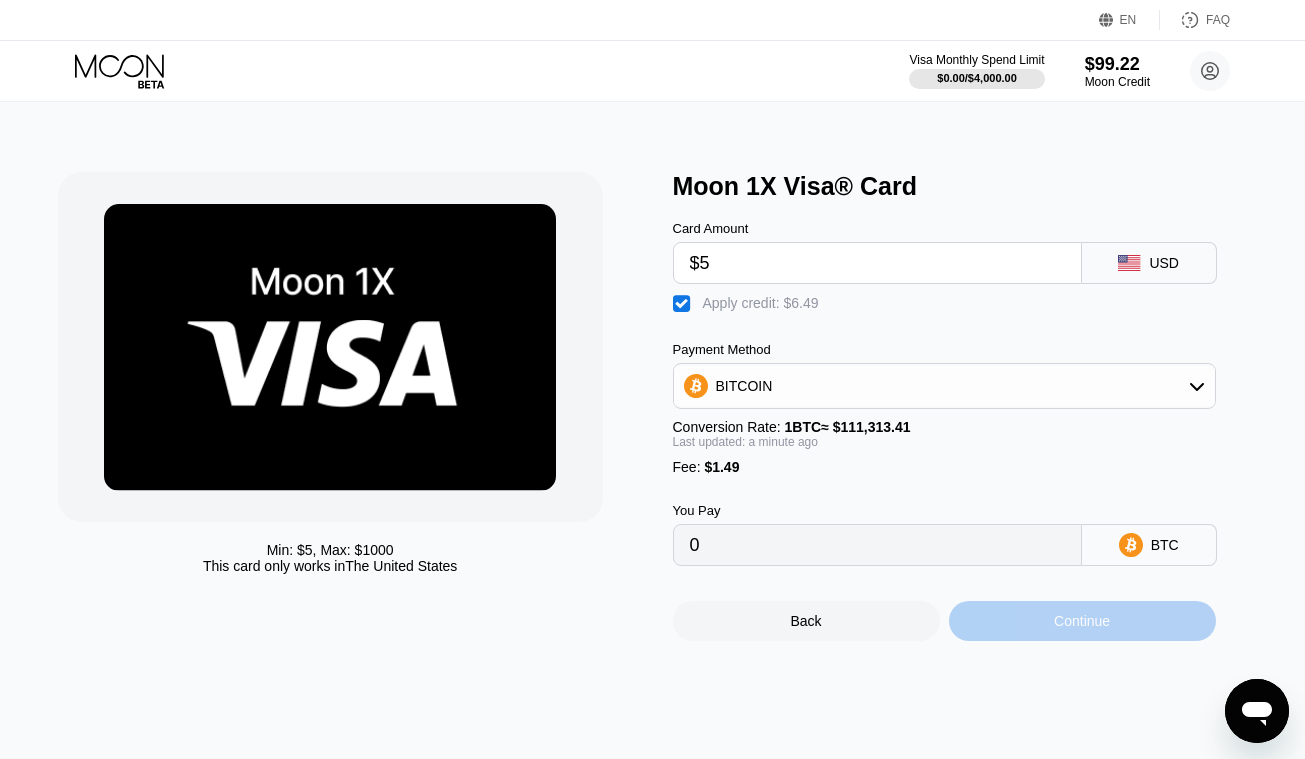 click on "Continue" at bounding box center [1082, 621] 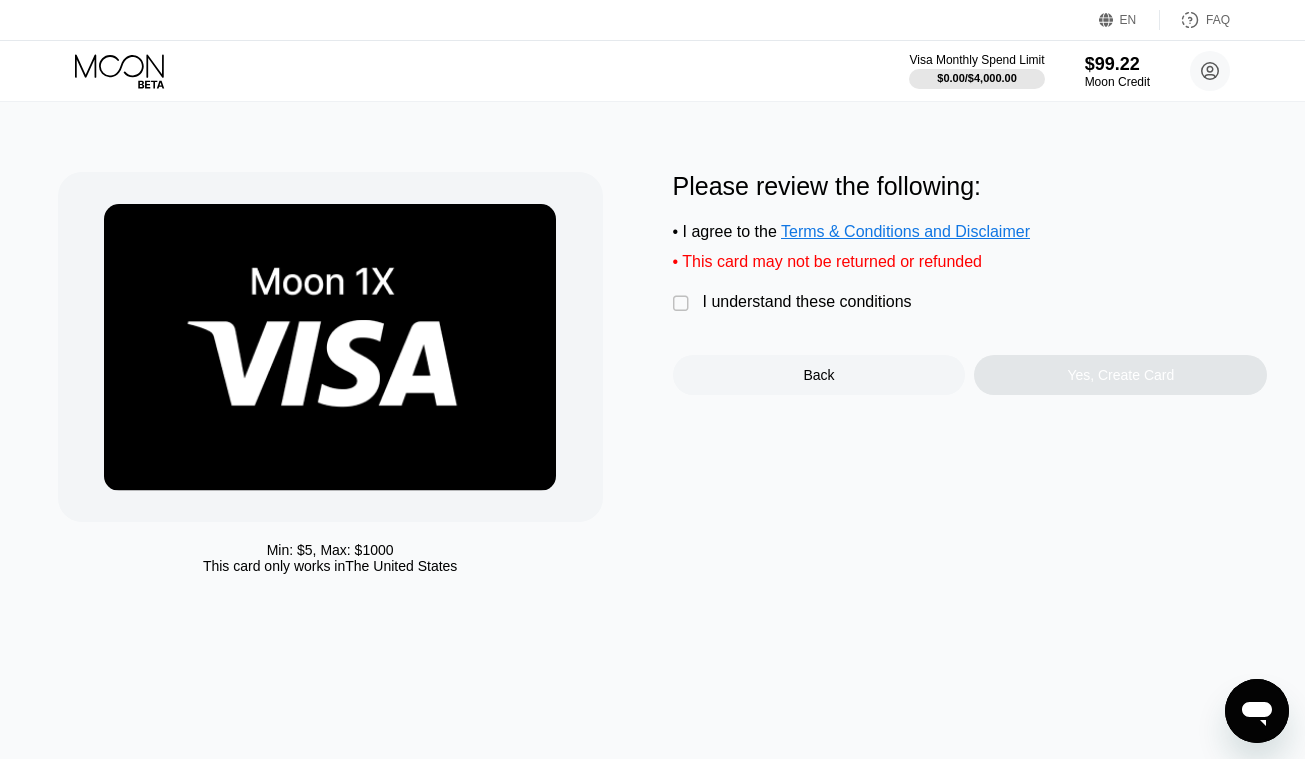 click on "" at bounding box center (683, 304) 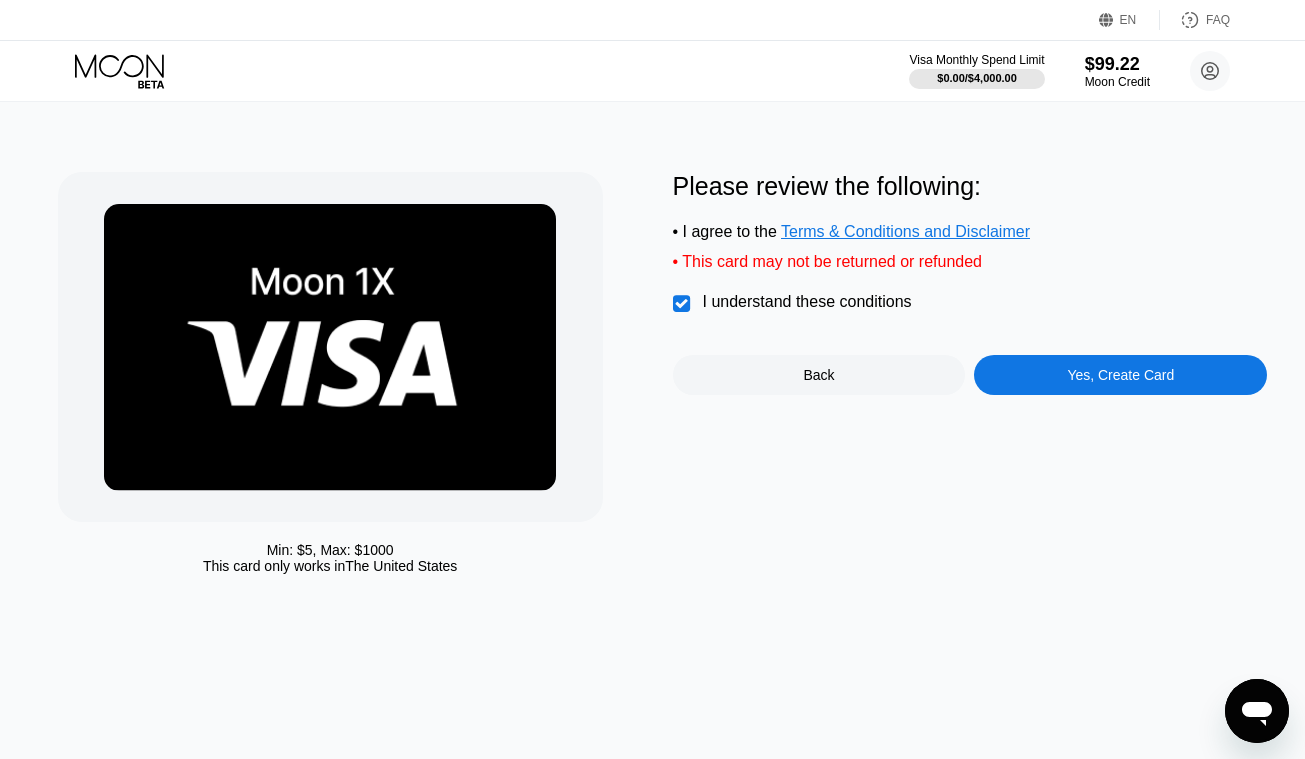 click on "Yes, Create Card" at bounding box center (1120, 375) 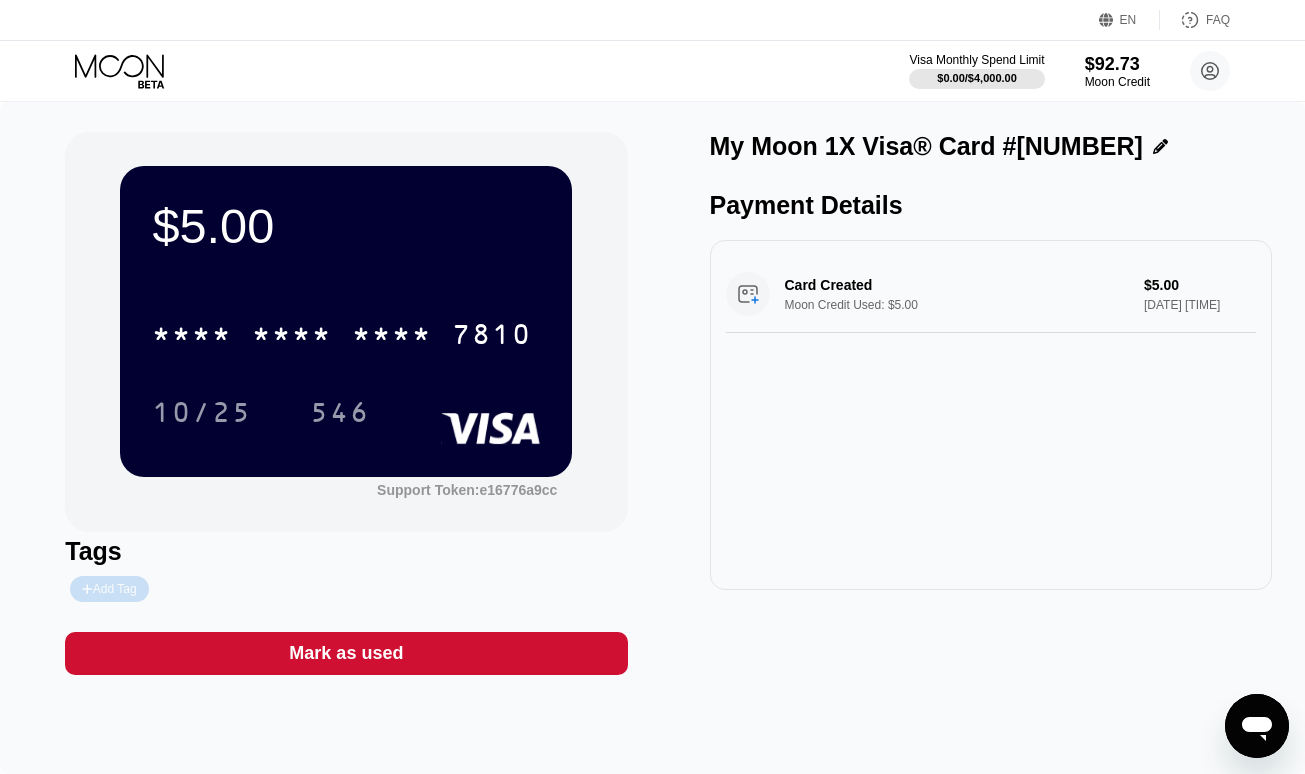 click on "Add Tag" at bounding box center [109, 589] 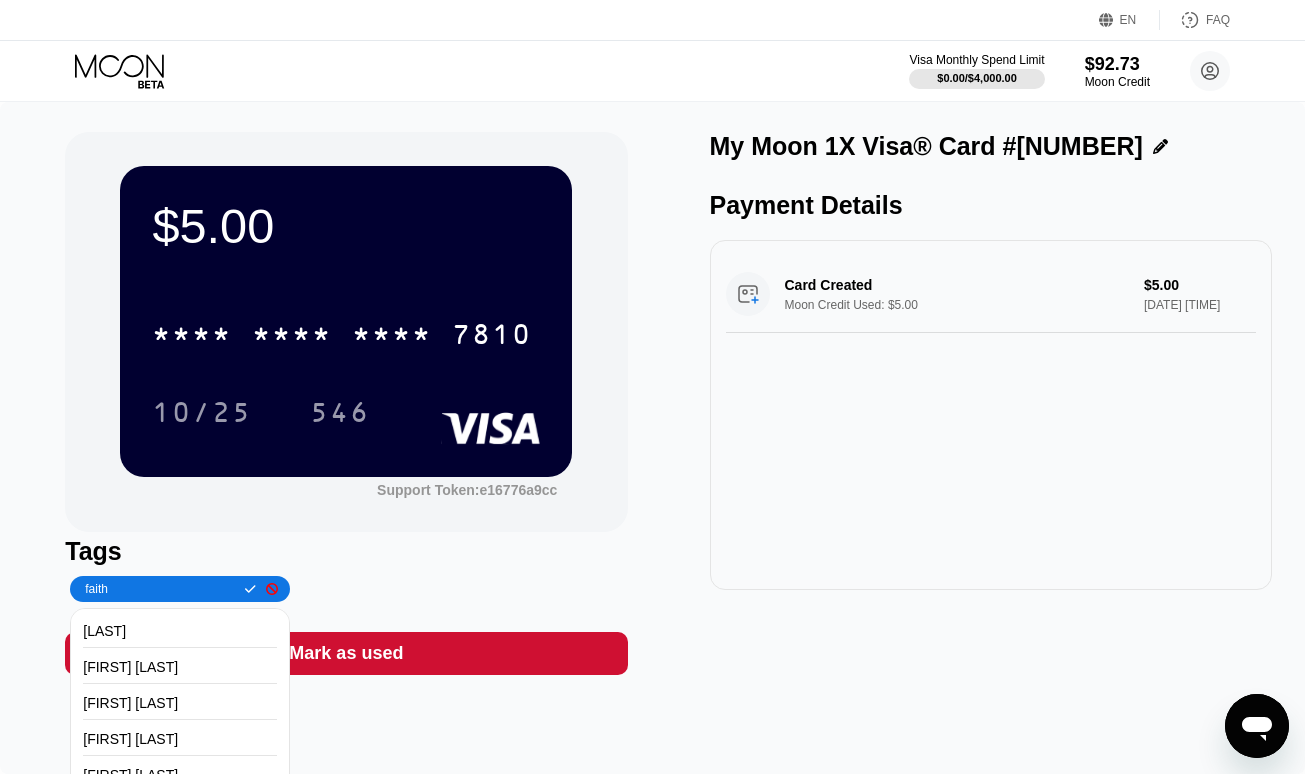 type on "faith" 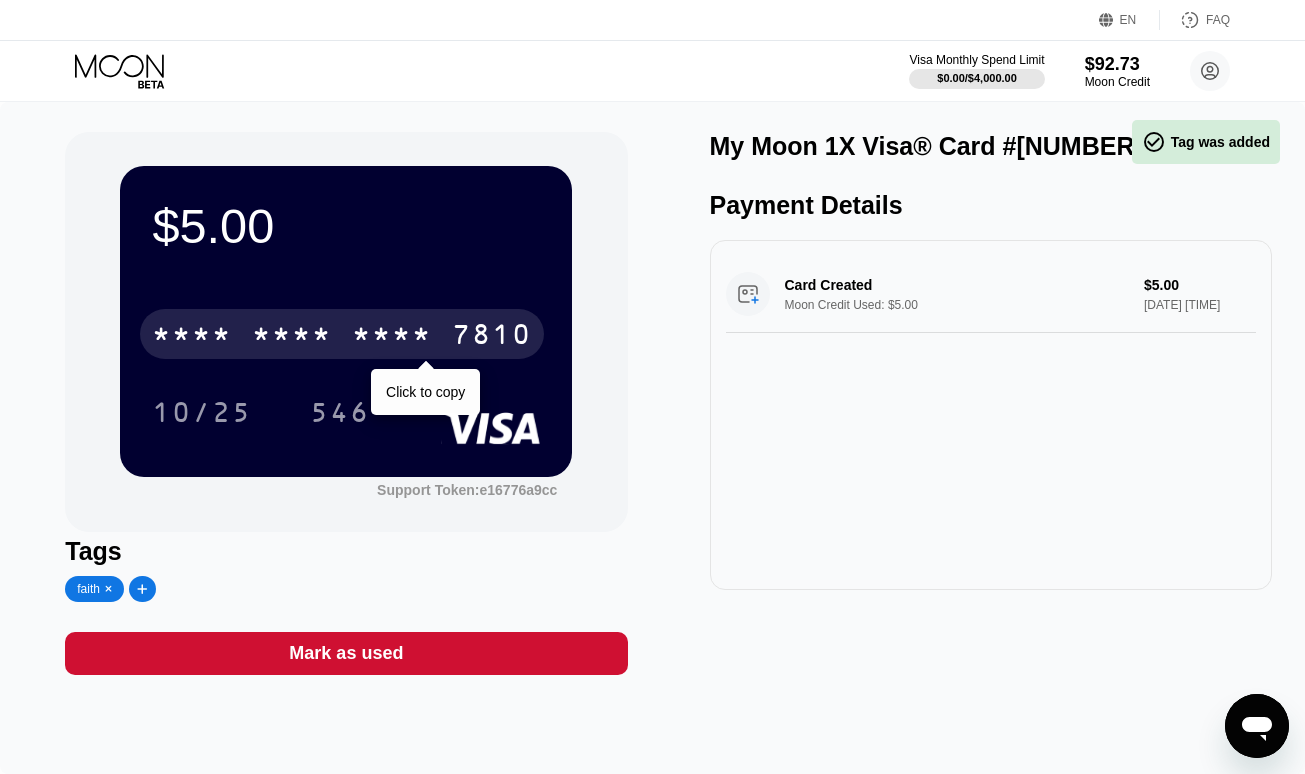click on "* * * *" at bounding box center (292, 337) 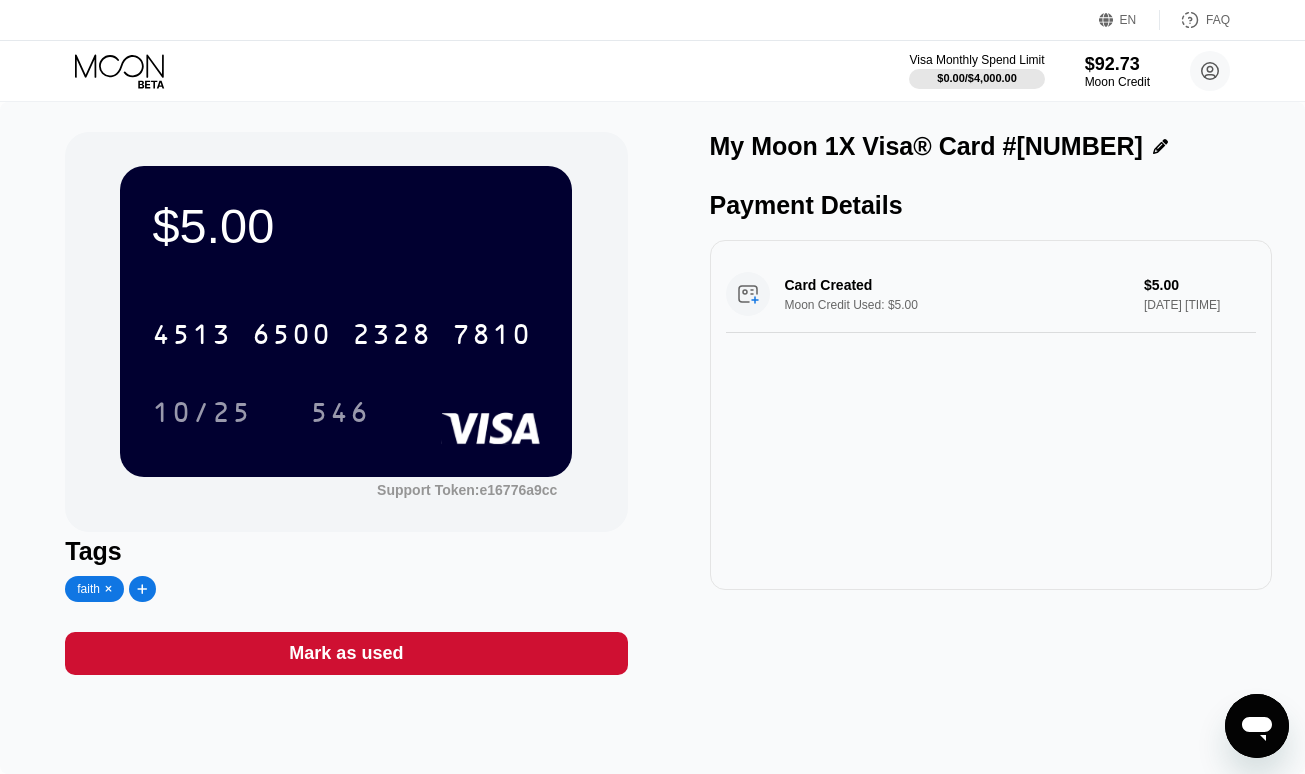scroll, scrollTop: 0, scrollLeft: 0, axis: both 